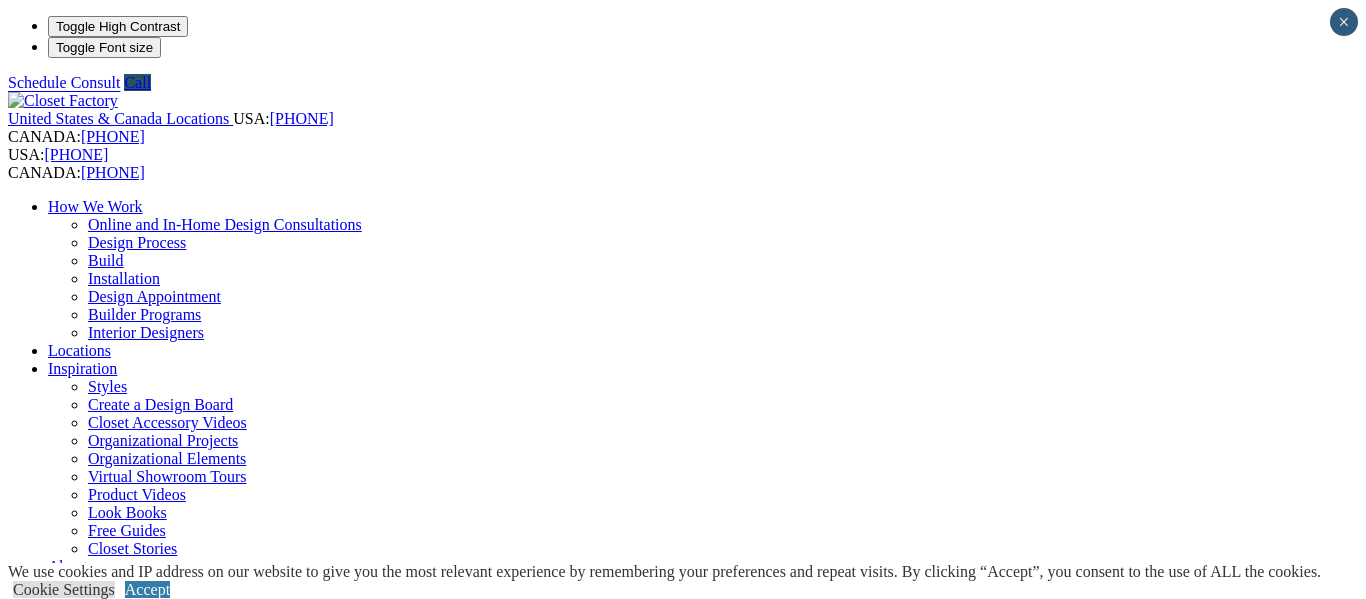 scroll, scrollTop: 114, scrollLeft: 0, axis: vertical 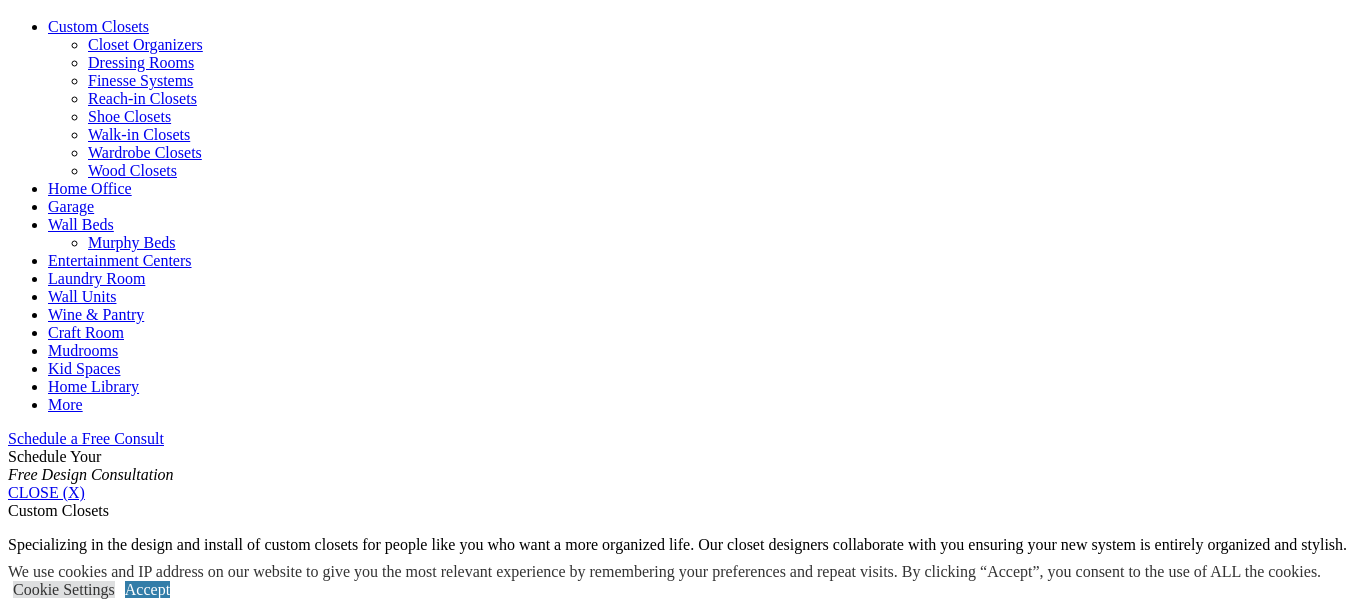 click on "Closet Systems Organize Your Wardrobe As one of the oldest custom closet companies, we understand that everything in your closets is an expression of you. We feel your closet and the system we design for you should be no different. Whether your space is a walk-in, reach-in, or a spare room, our closet designer has the vision and creativity to turn your dream into reality. By collaborating with expert designers, your wardrobe will be organized efficiently and laid out with a focus on the way you dress. You get more space, better organization, and an attractive system.
Closet System Benefits: Designed to your wardrobe Organized to be easily accessible  Look your best by quickly coordinating separates Add accessories organizers for easy pairing    Increase Storage And Organization Maximize your closet without construction delays, permits, and mess. We offer hundreds of ways to style your design while increasing the space’s storage capacity. Working with a  closet designer Custom Closet Benefits:" at bounding box center [683, 1999] 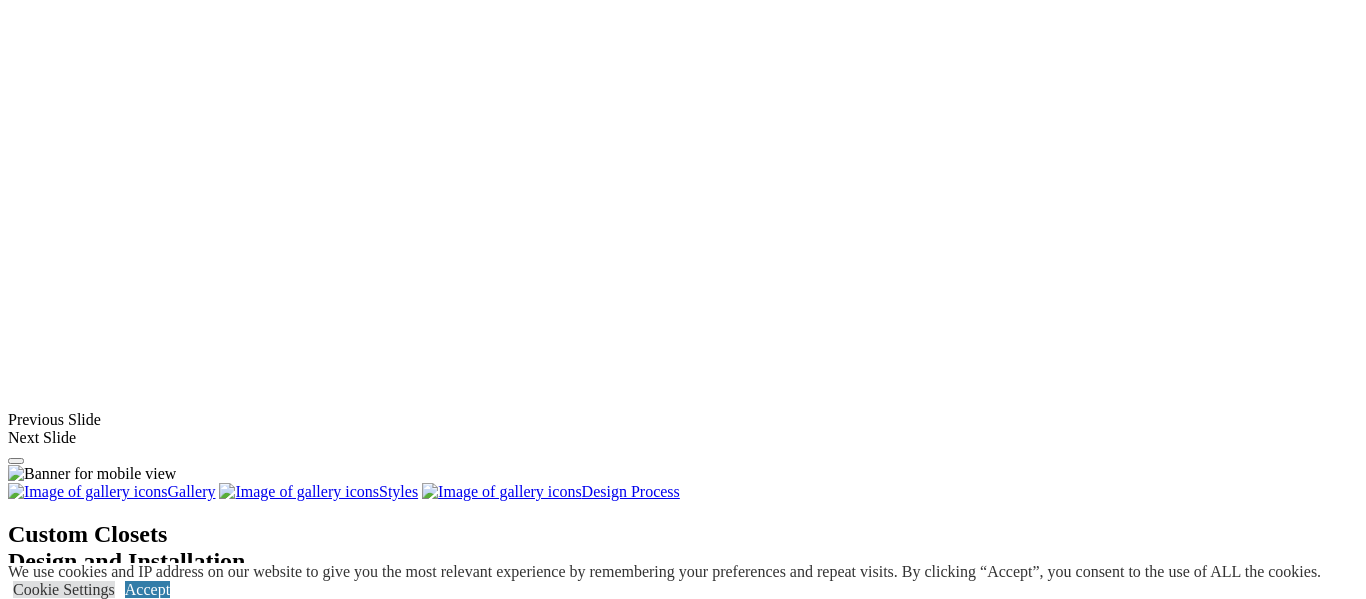 scroll, scrollTop: 1474, scrollLeft: 0, axis: vertical 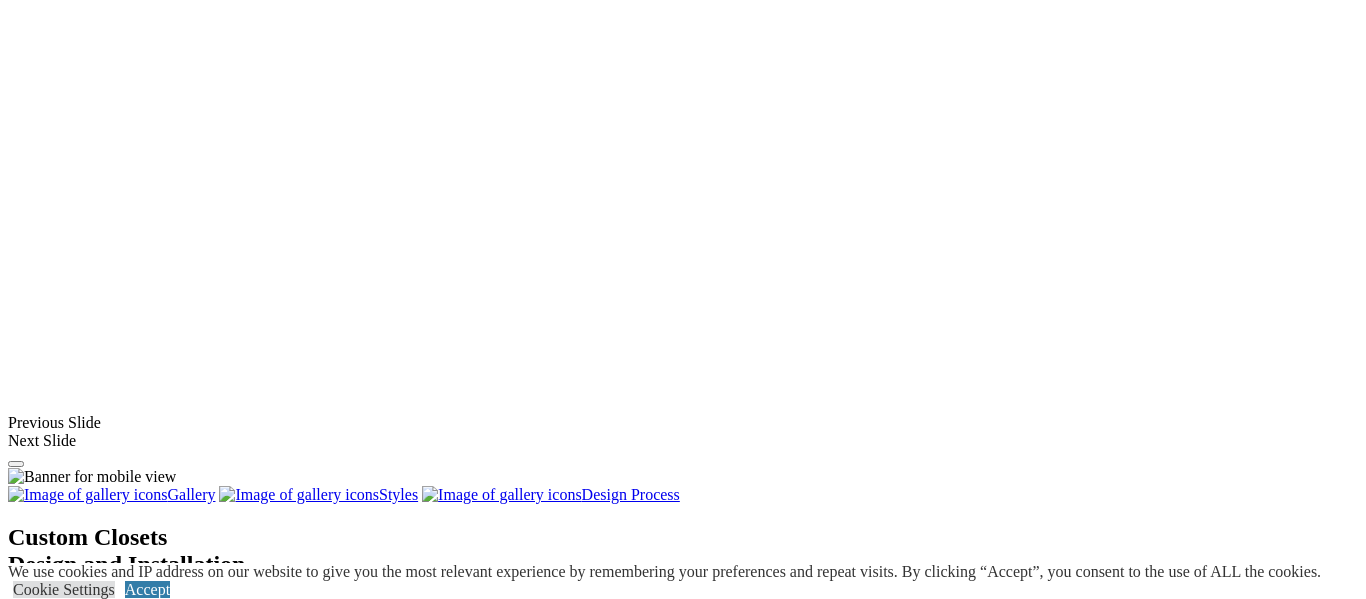 click at bounding box center [625, 1943] 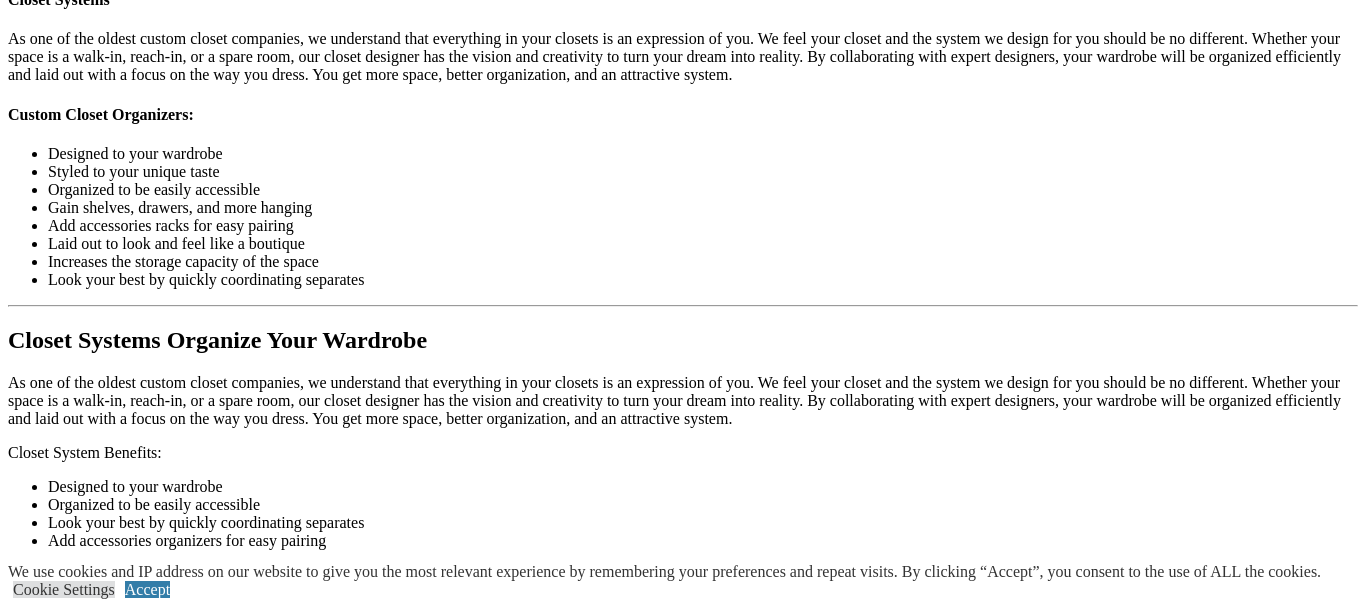 scroll, scrollTop: 2230, scrollLeft: 0, axis: vertical 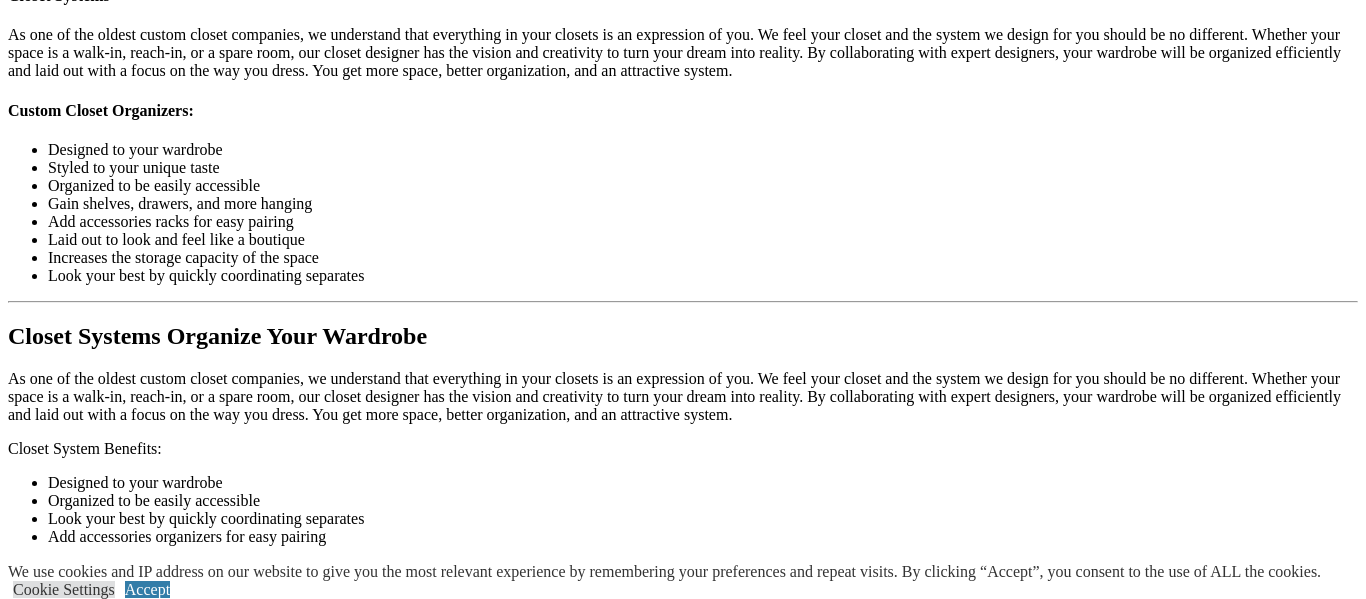 click on "Load More" at bounding box center [44, 1861] 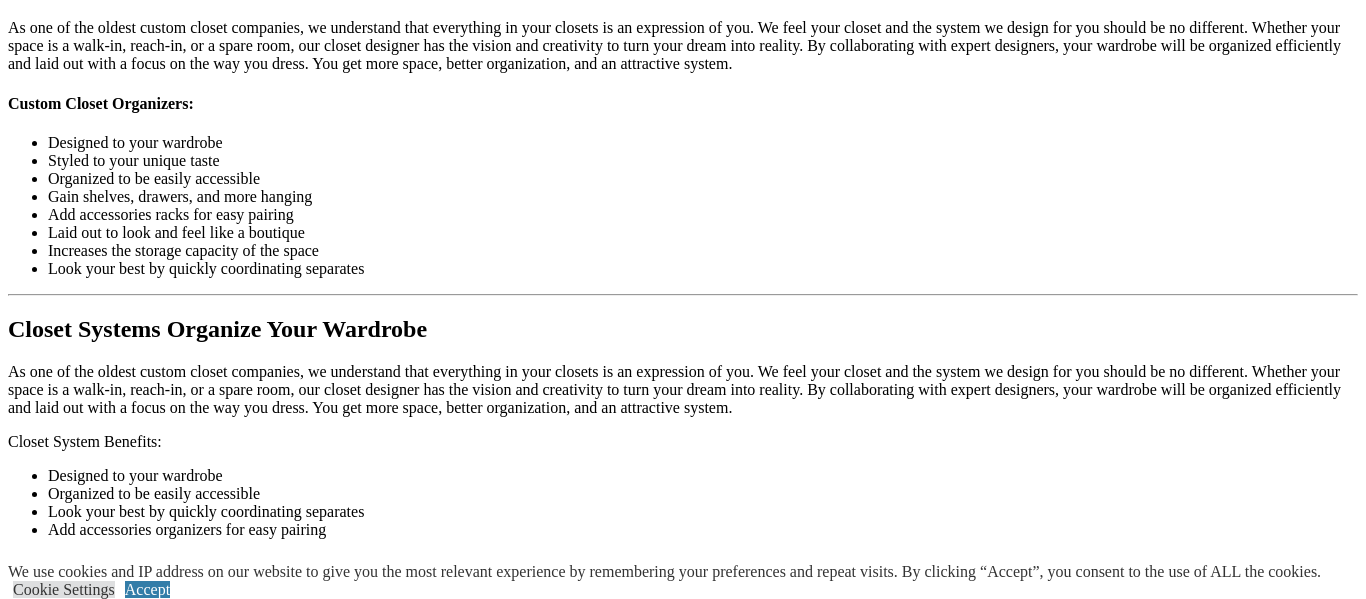 scroll, scrollTop: 2238, scrollLeft: 0, axis: vertical 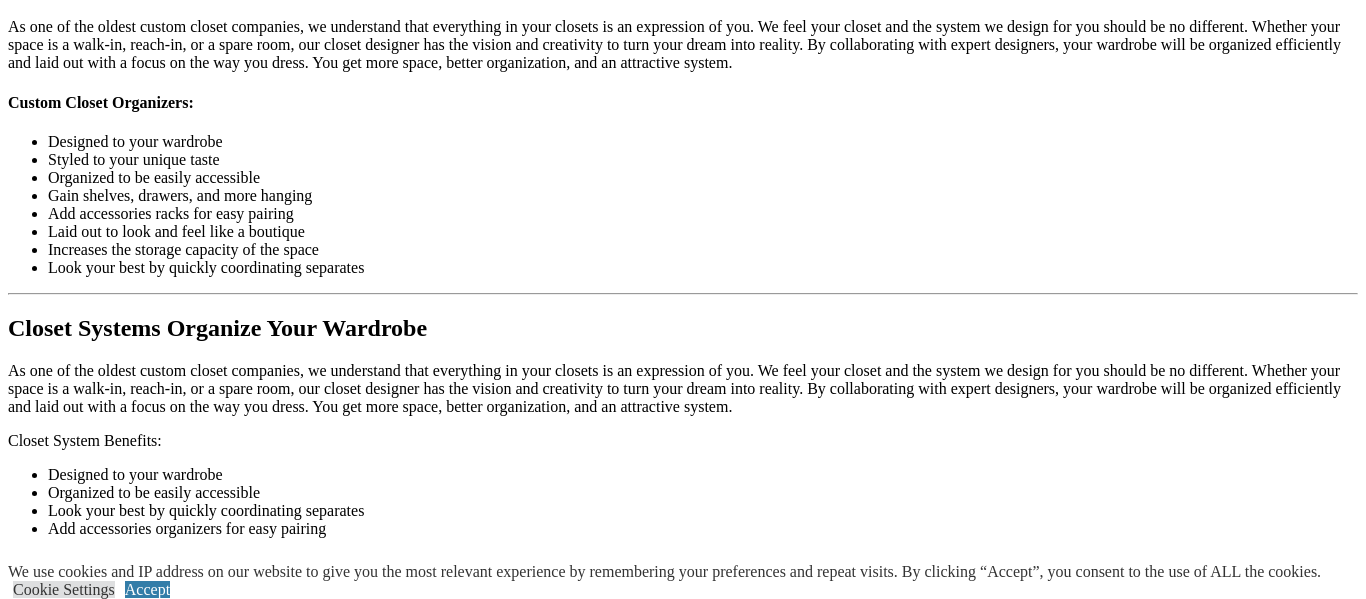 click at bounding box center (1066, 1701) 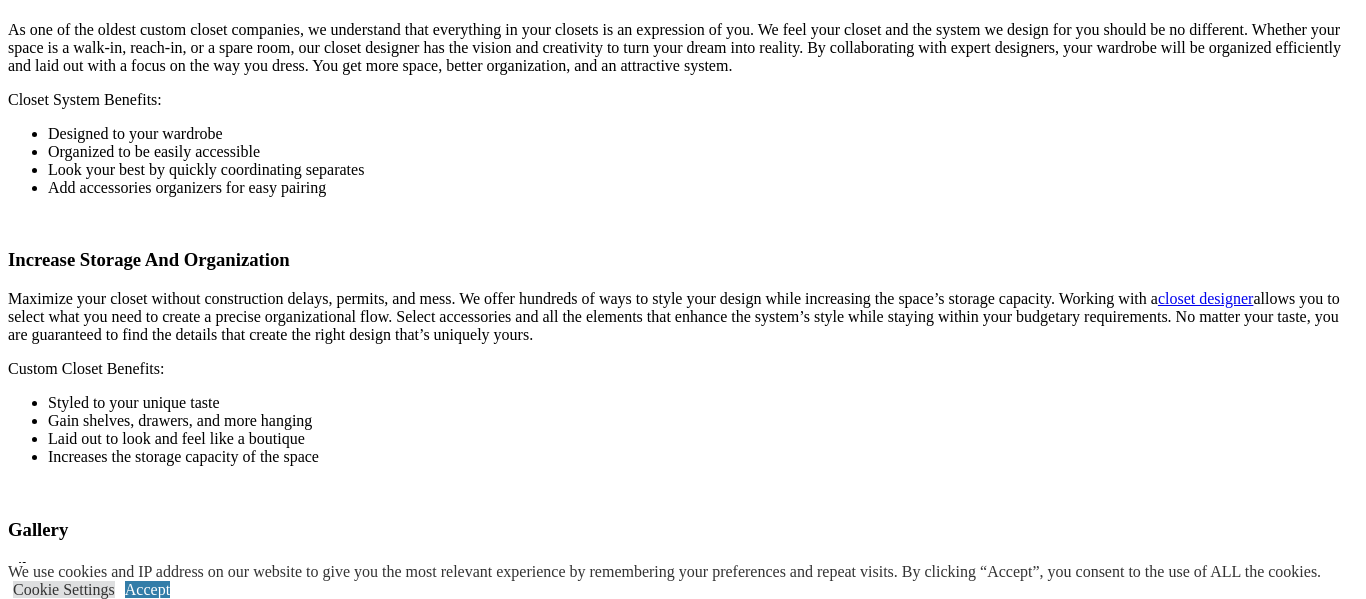 scroll, scrollTop: 2609, scrollLeft: 0, axis: vertical 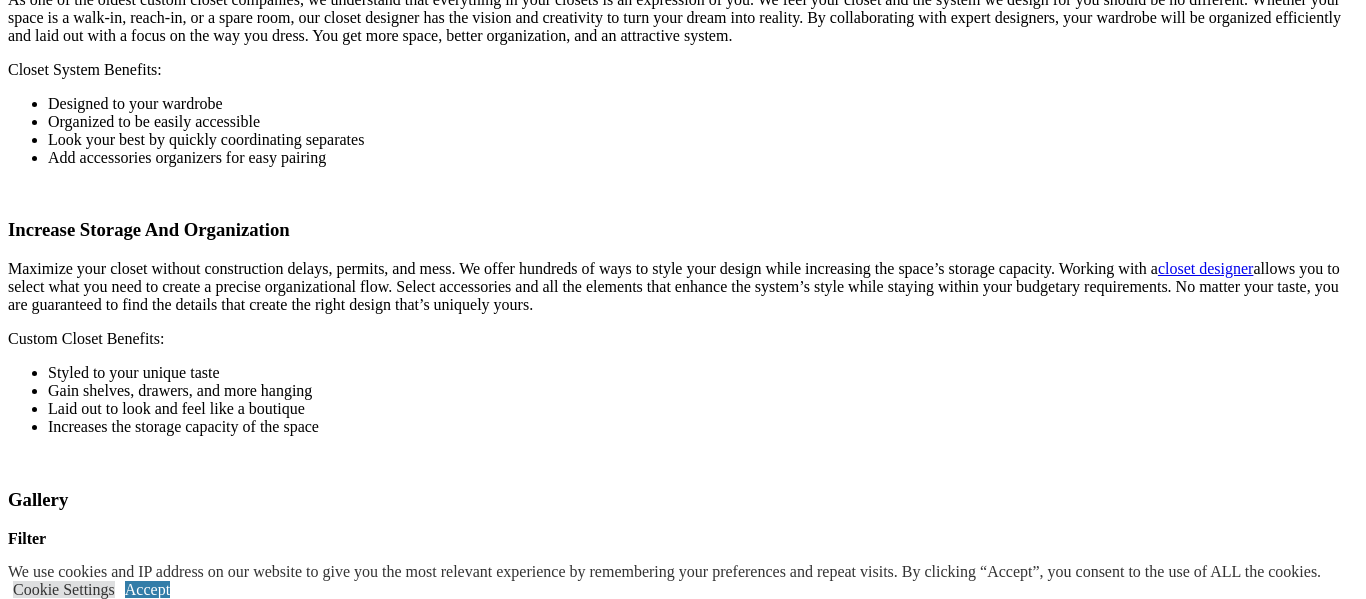 click on "Load More" at bounding box center (44, 1830) 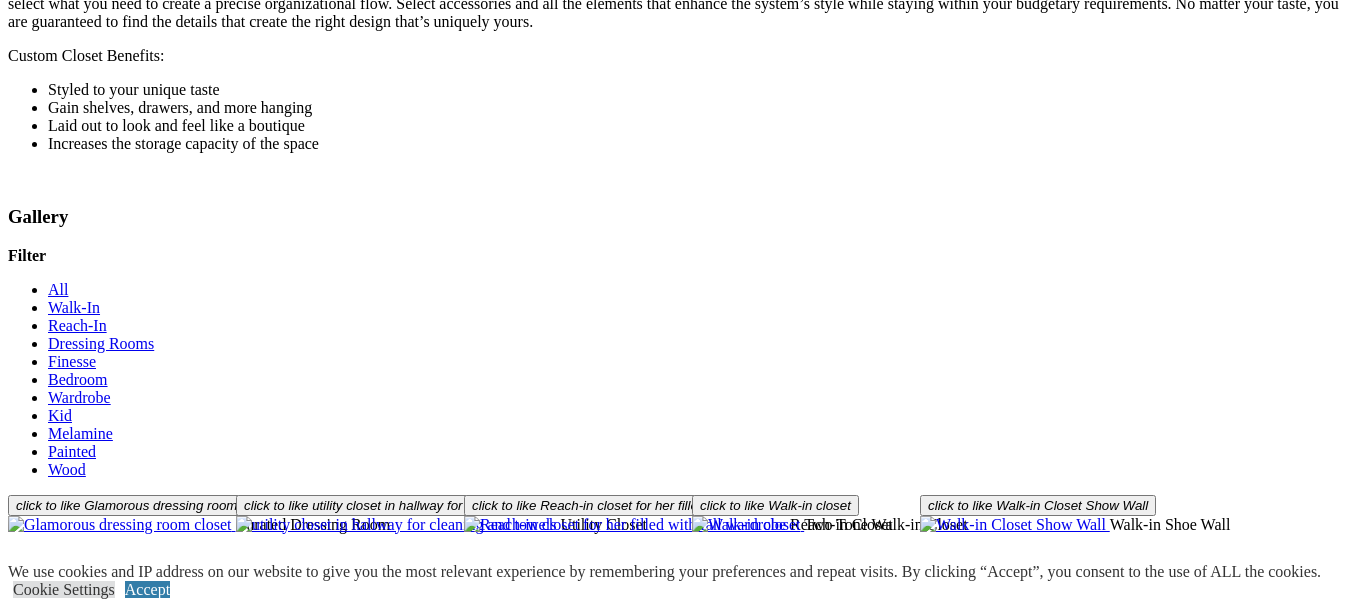 scroll, scrollTop: 2913, scrollLeft: 0, axis: vertical 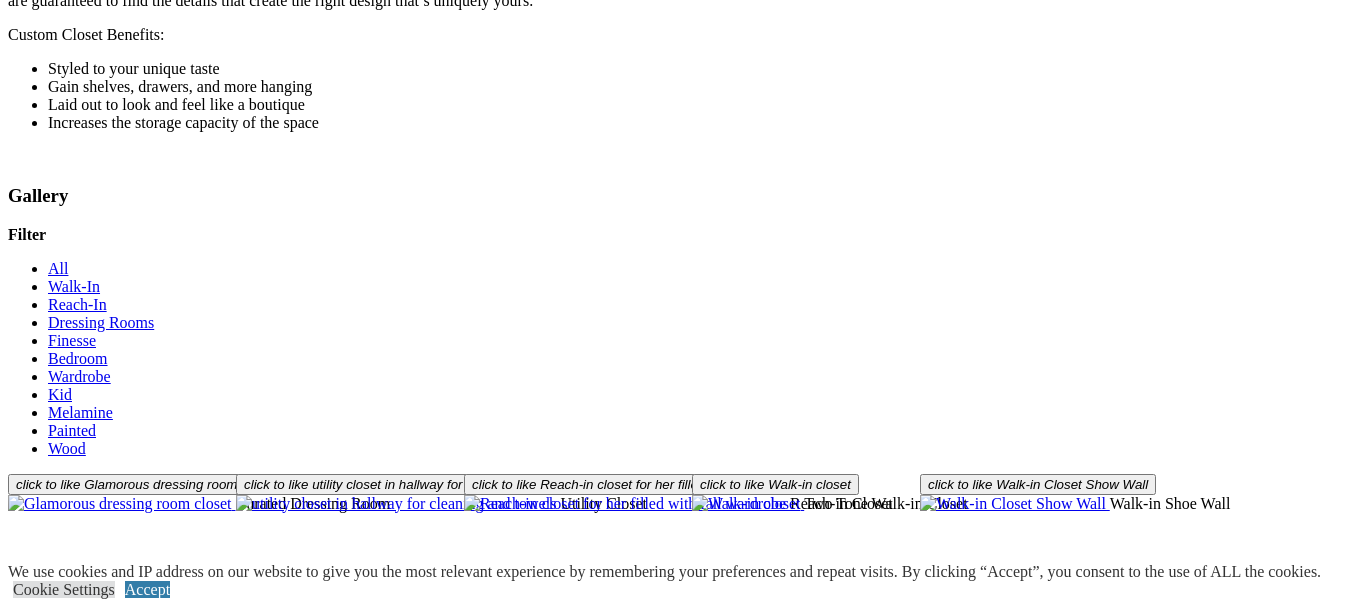 click on "Load More" at bounding box center [44, 1874] 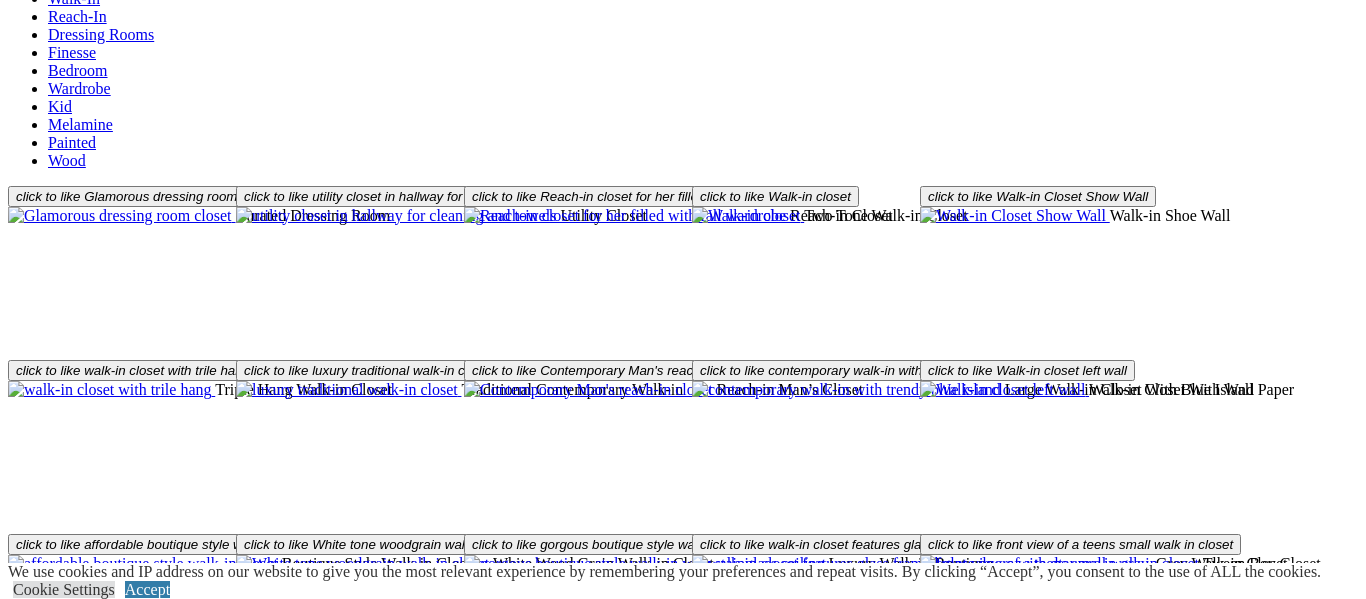 scroll, scrollTop: 3200, scrollLeft: 0, axis: vertical 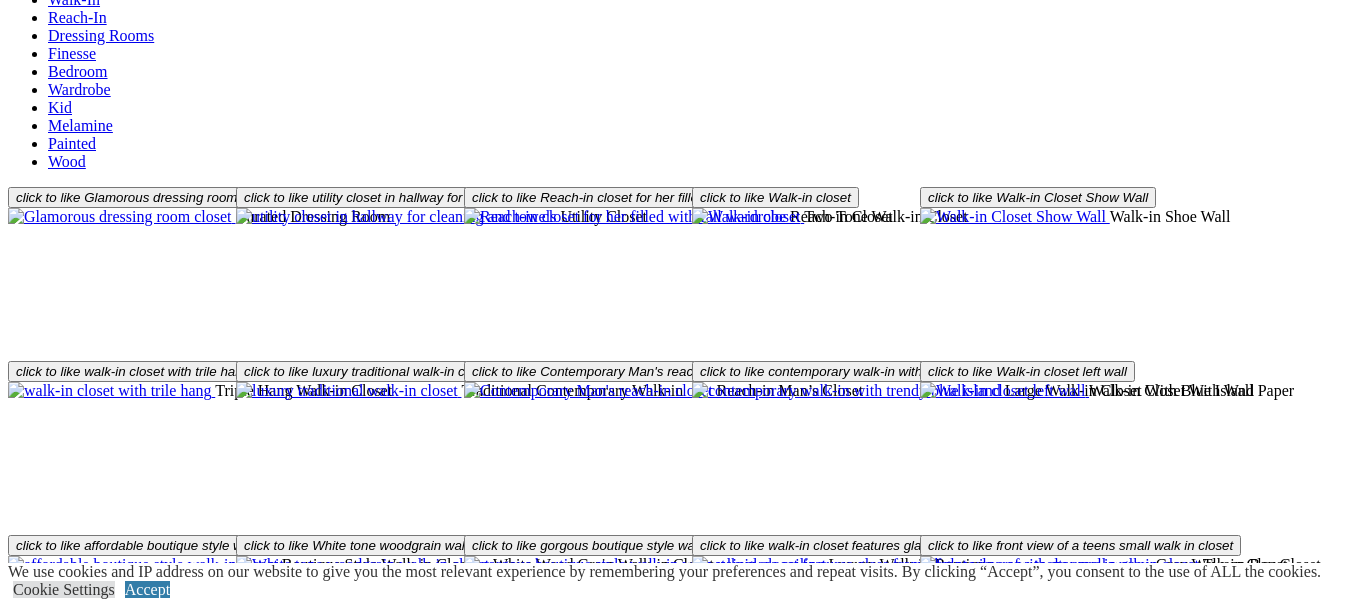 click at bounding box center [828, 1783] 